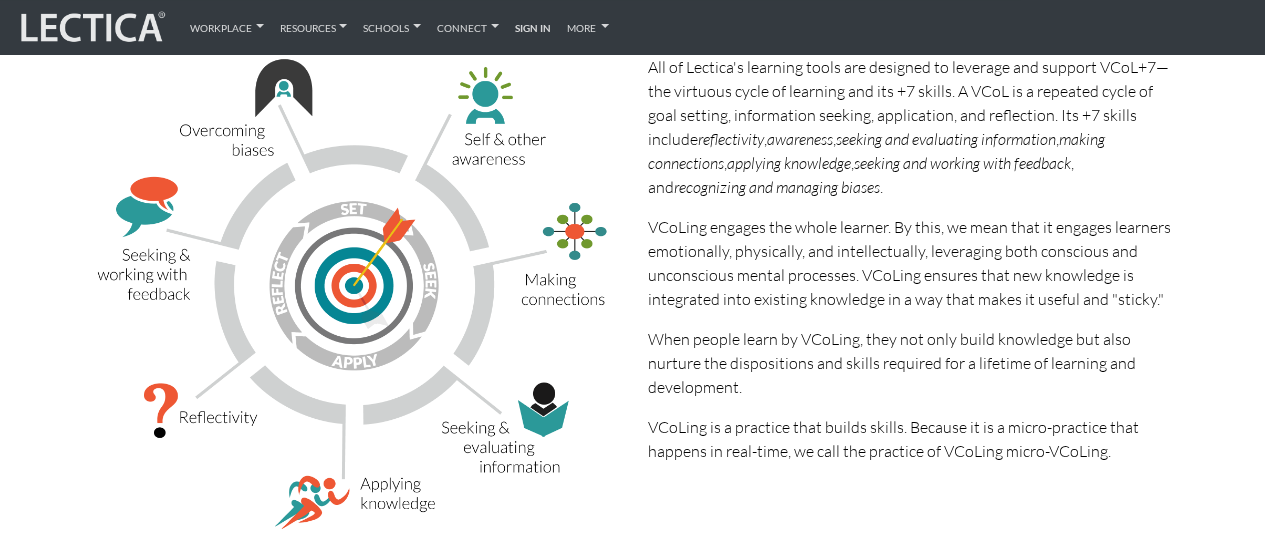 scroll, scrollTop: 0, scrollLeft: 0, axis: both 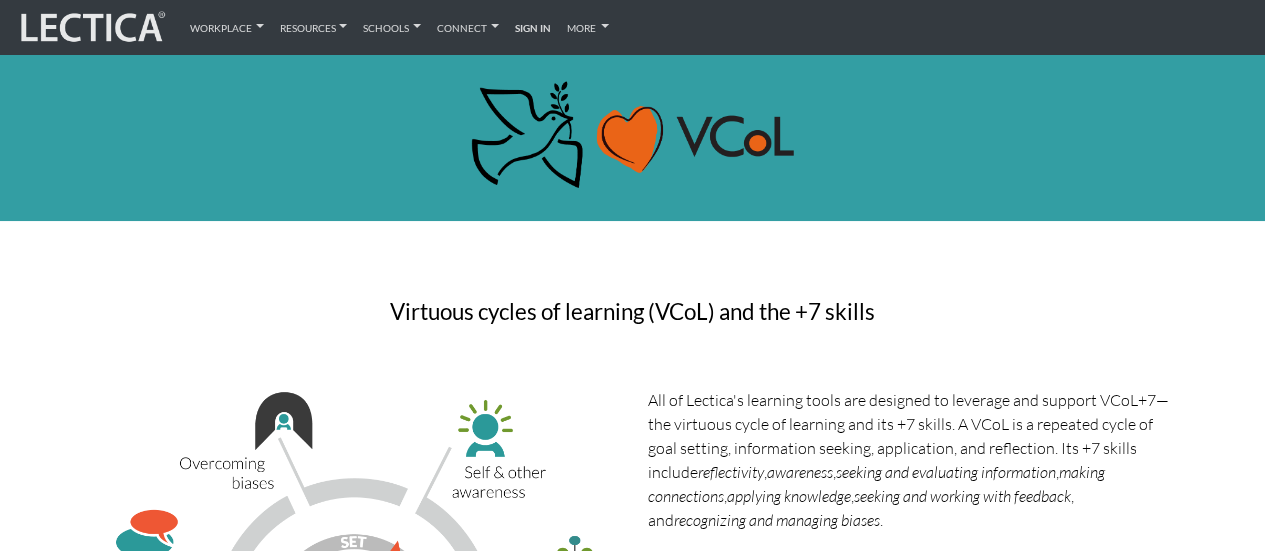 click at bounding box center (91, 27) 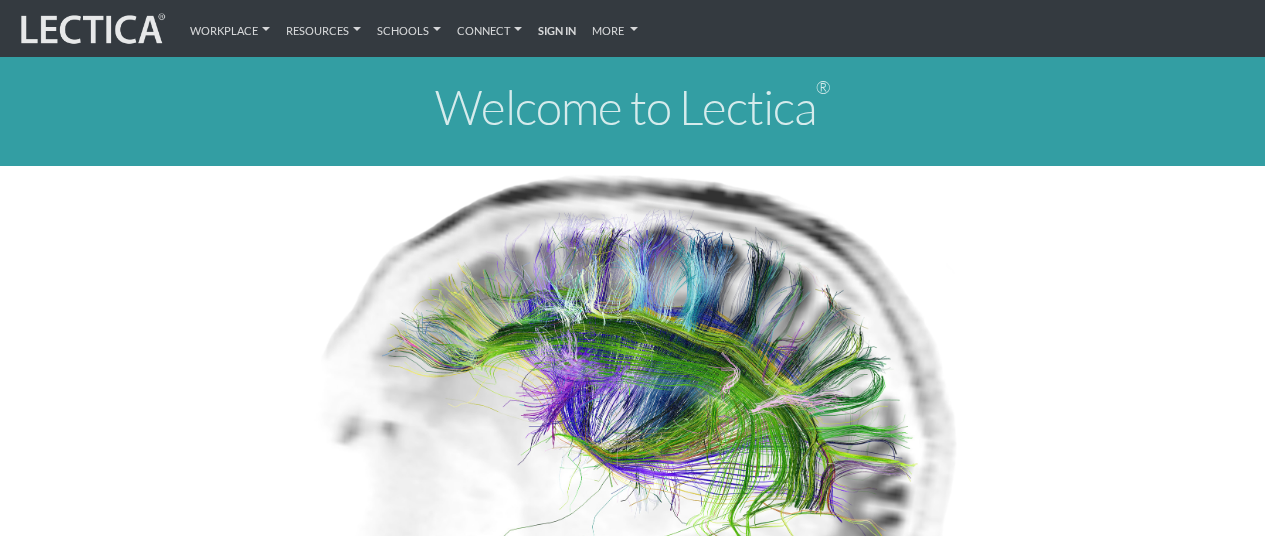 scroll, scrollTop: 0, scrollLeft: 0, axis: both 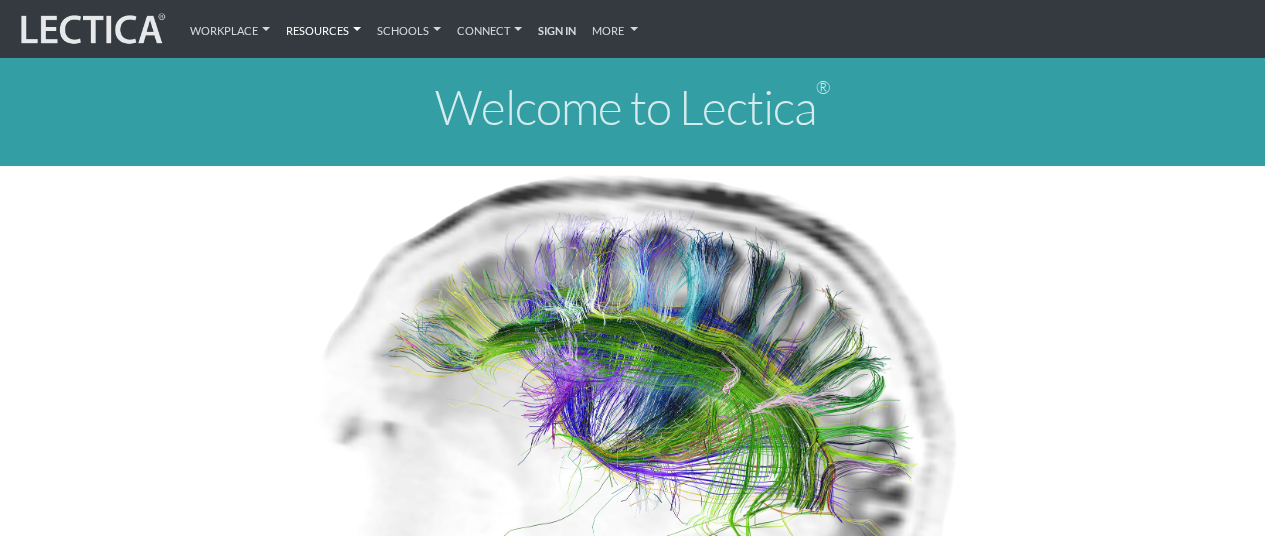 click on "Resources" at bounding box center (323, 28) 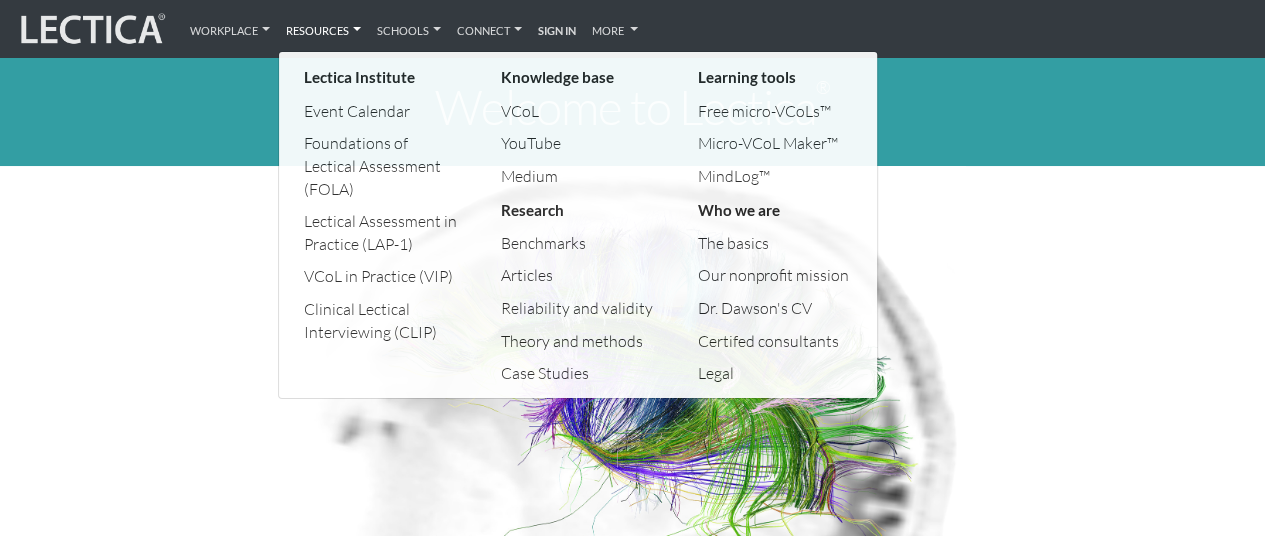 click on "Free micro-VCoLs™" at bounding box center (775, 111) 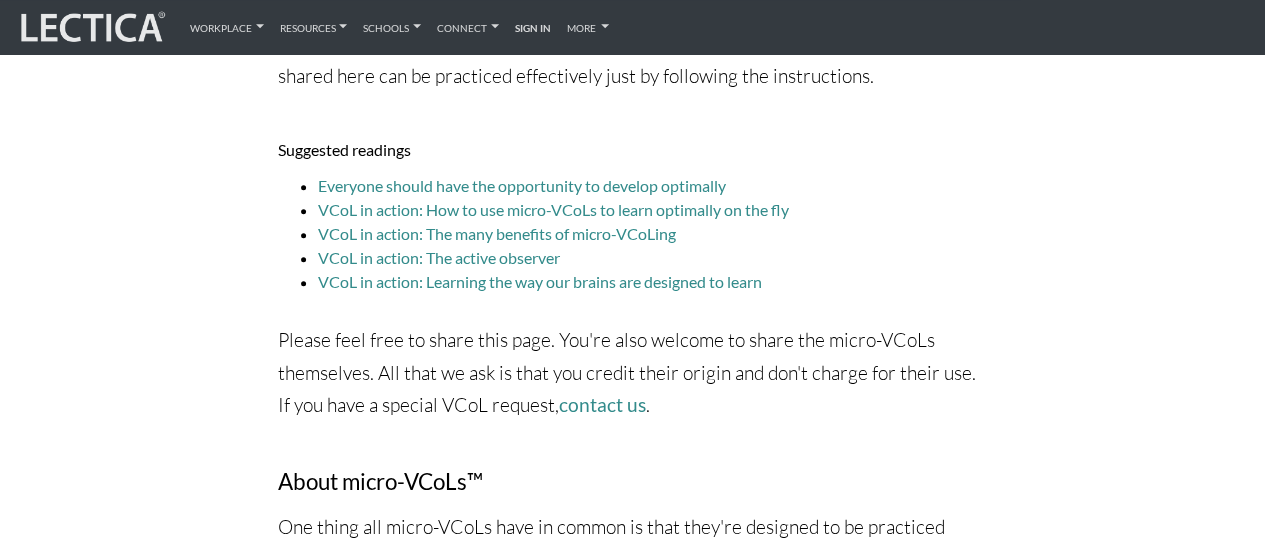 scroll, scrollTop: 575, scrollLeft: 0, axis: vertical 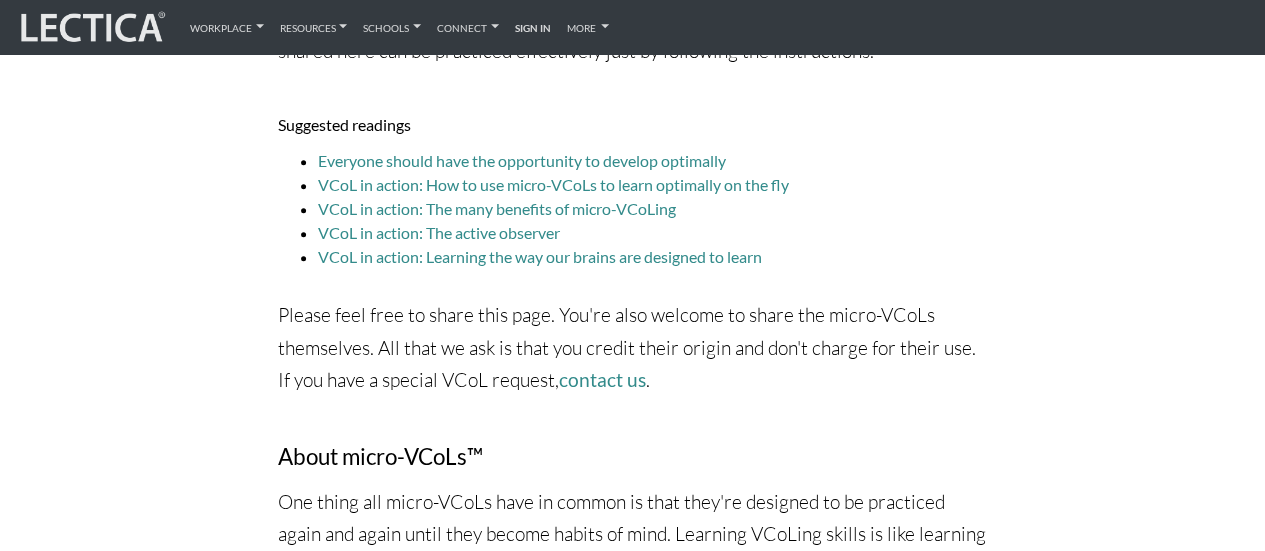 click on "VCoL in action: How to use micro-VCoLs to learn optimally on the fly" at bounding box center [553, 184] 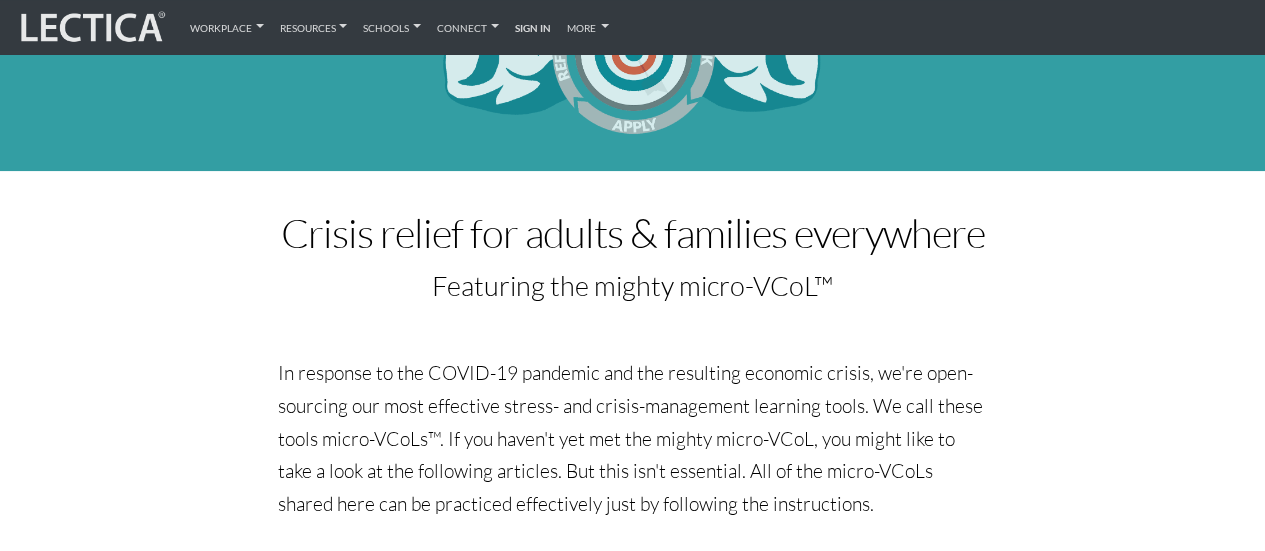 scroll, scrollTop: 0, scrollLeft: 0, axis: both 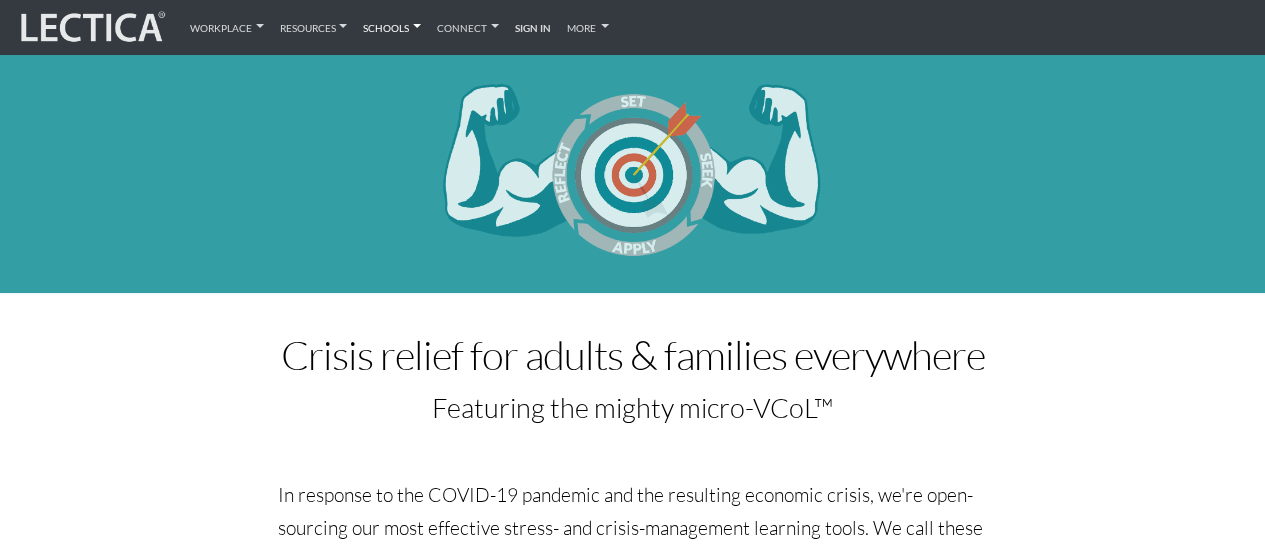 click on "Schools" at bounding box center [392, 27] 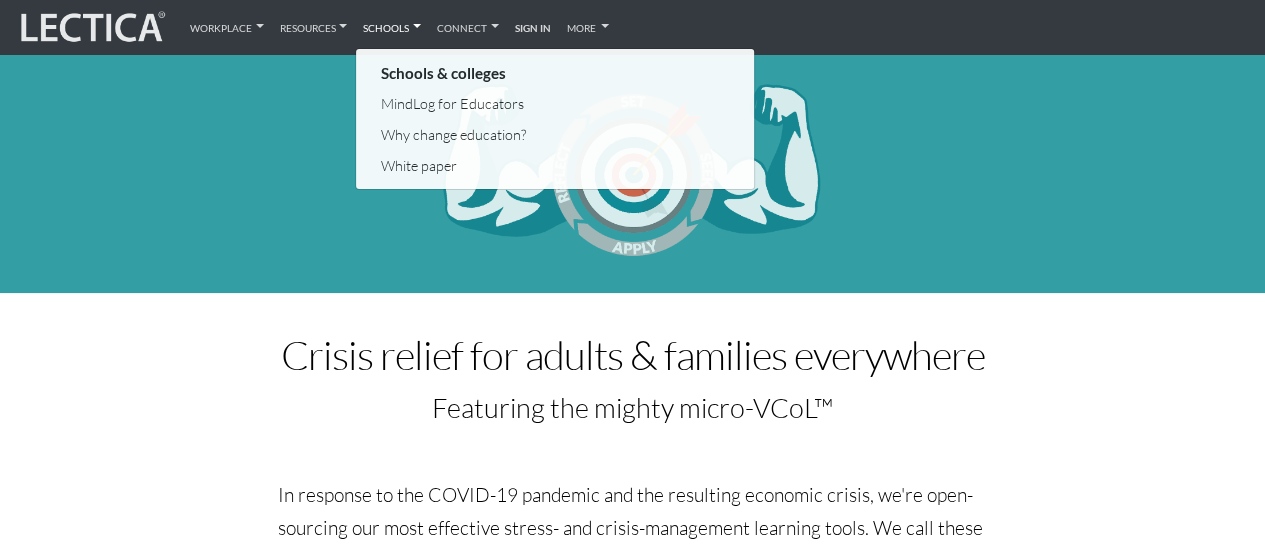 click on "MindLog for Educators" at bounding box center [458, 104] 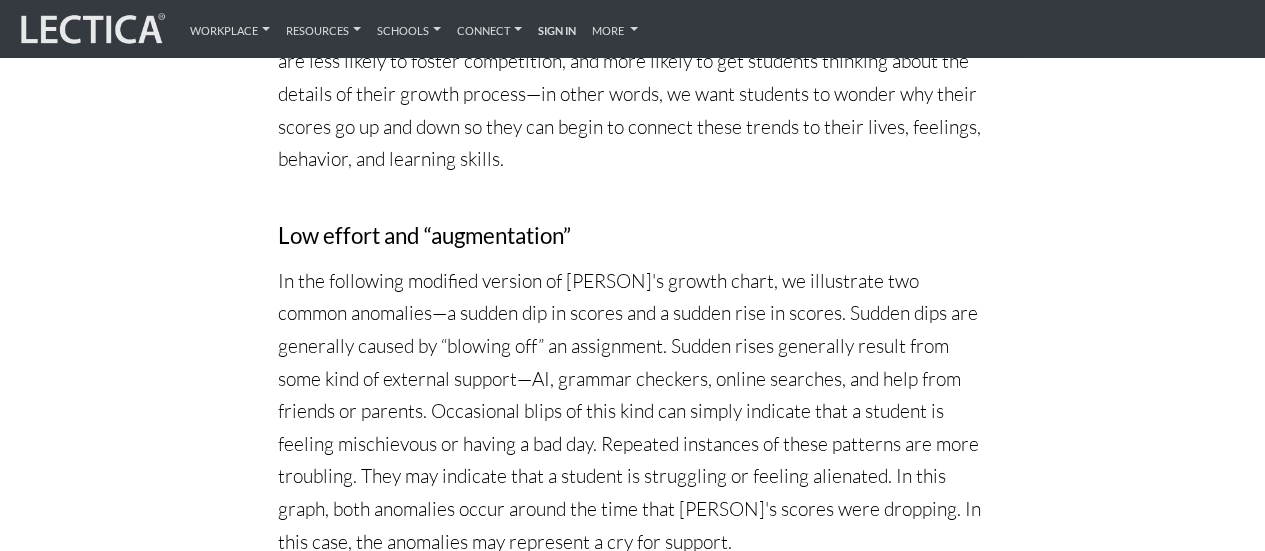 scroll, scrollTop: 7103, scrollLeft: 0, axis: vertical 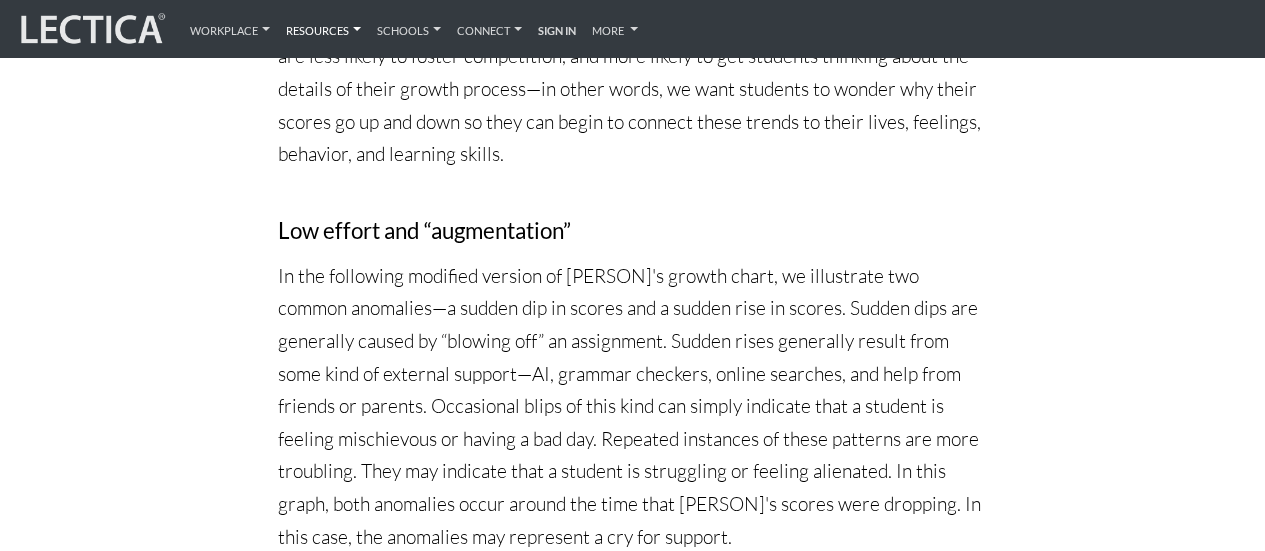 click on "Resources" at bounding box center (323, 28) 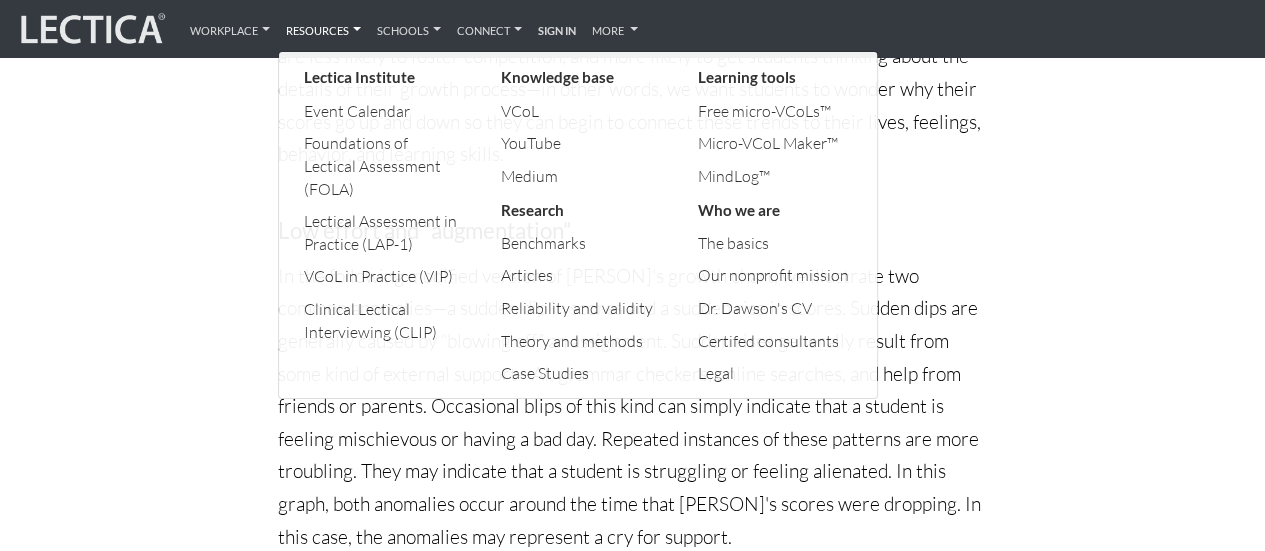 click on "VCoL" at bounding box center (579, 111) 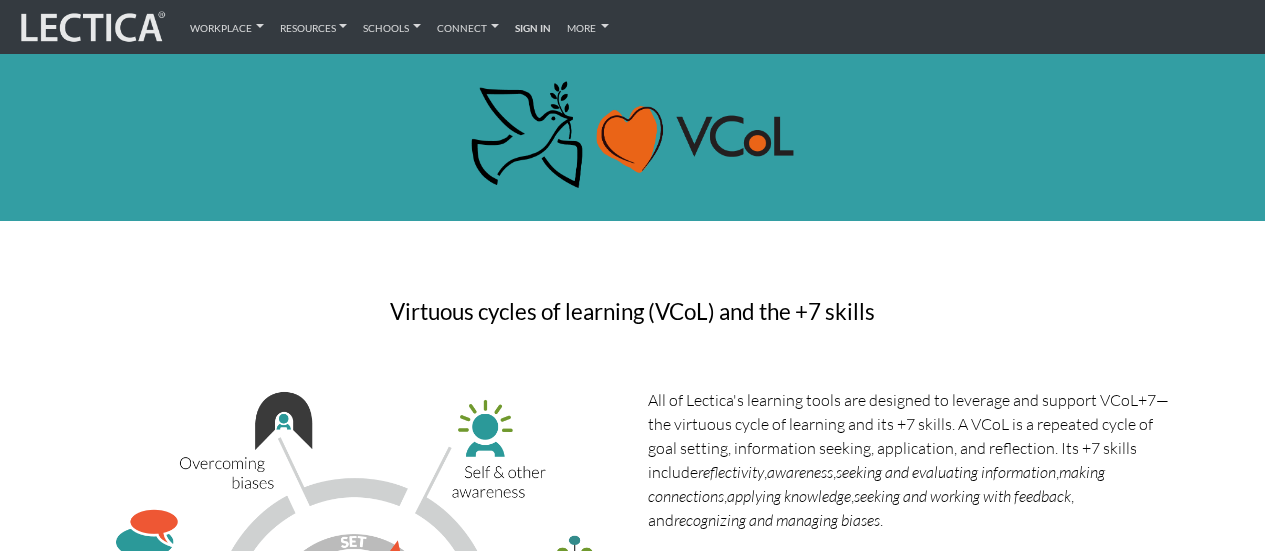 scroll, scrollTop: 0, scrollLeft: 0, axis: both 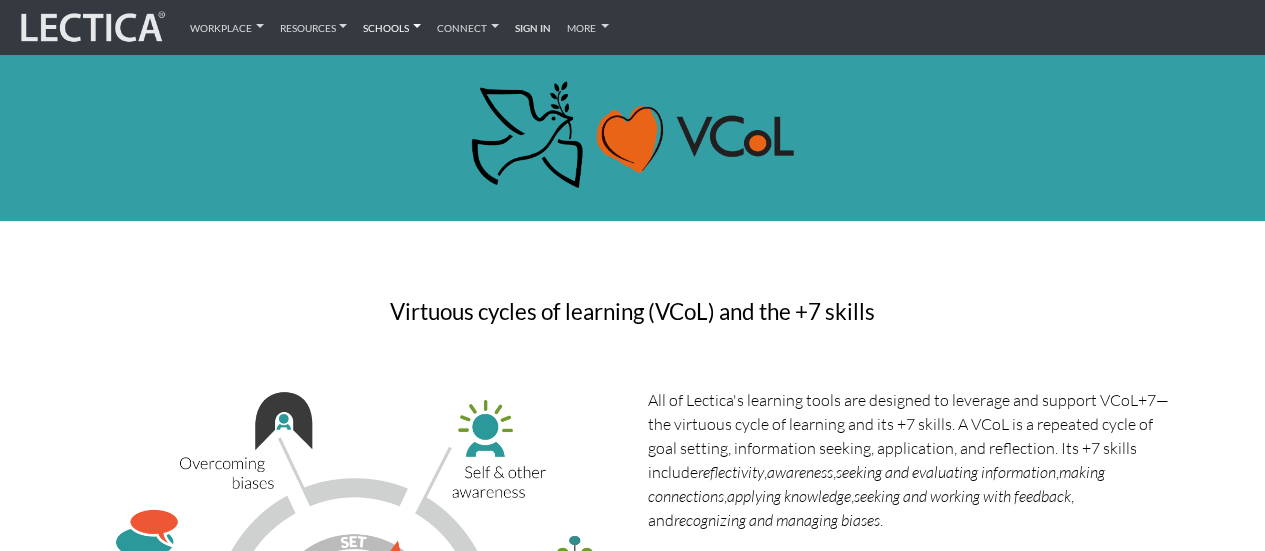 click on "Schools" at bounding box center (392, 27) 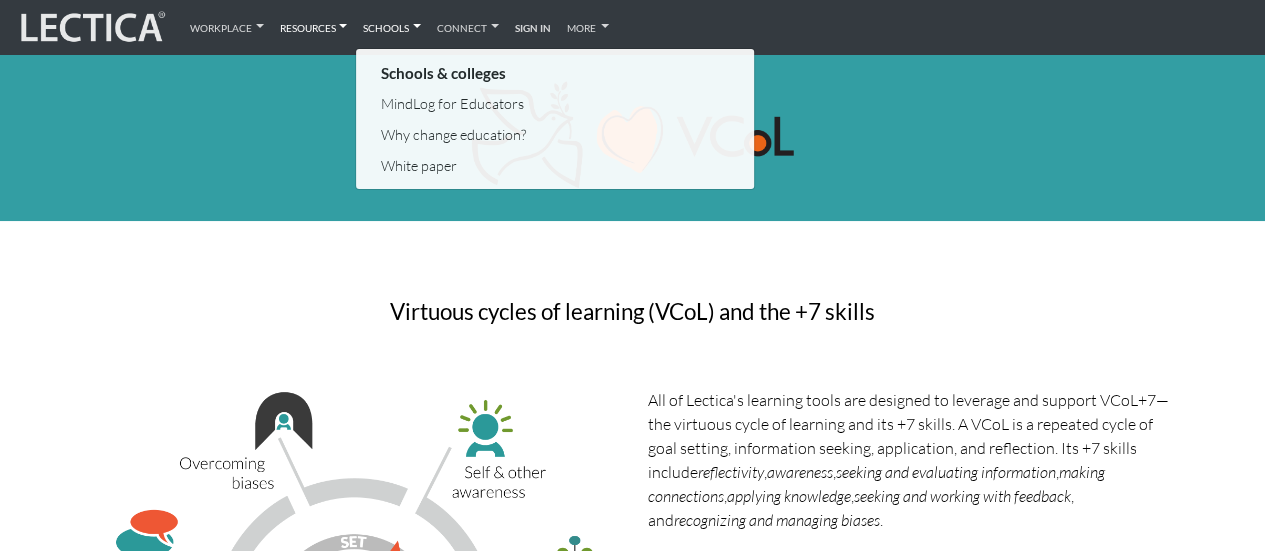 click on "Resources" at bounding box center [314, 27] 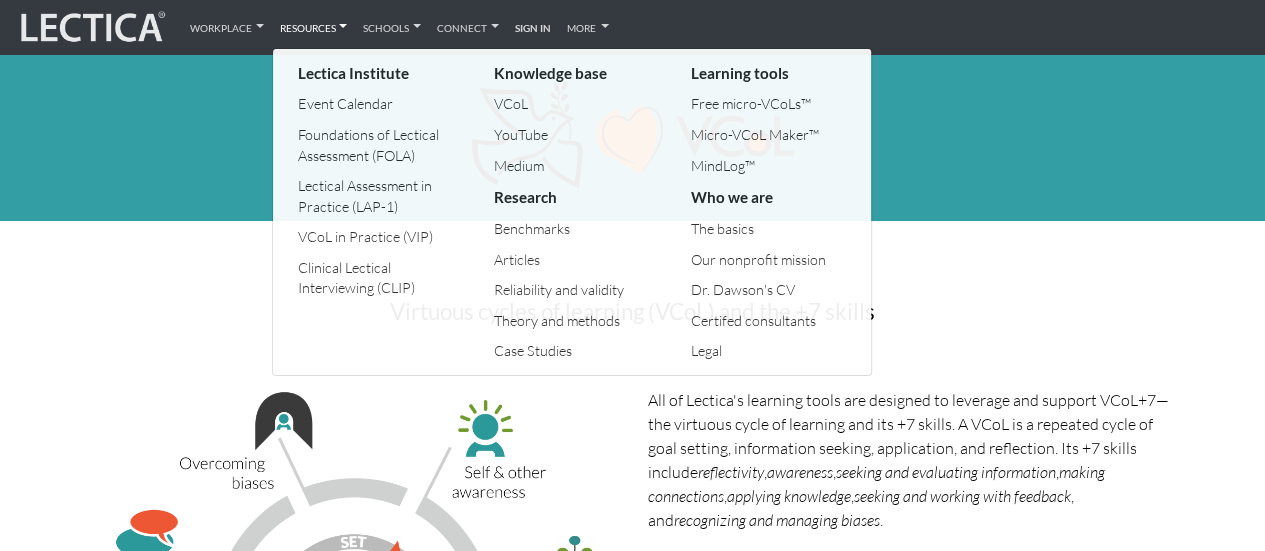 click on "Theory and methods" at bounding box center (572, 321) 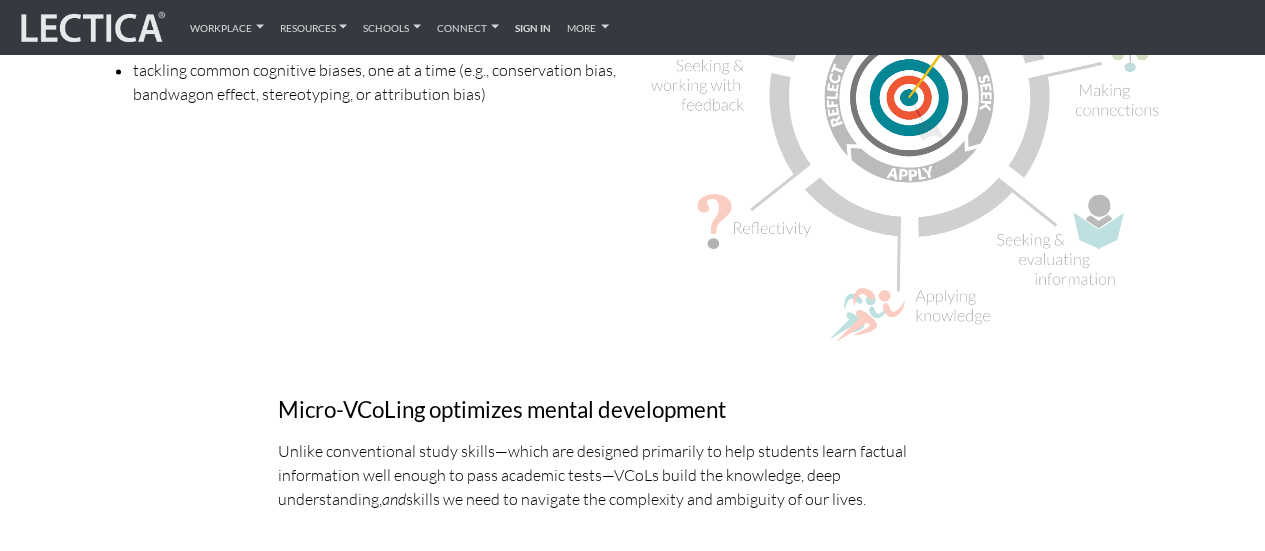 scroll, scrollTop: 5192, scrollLeft: 0, axis: vertical 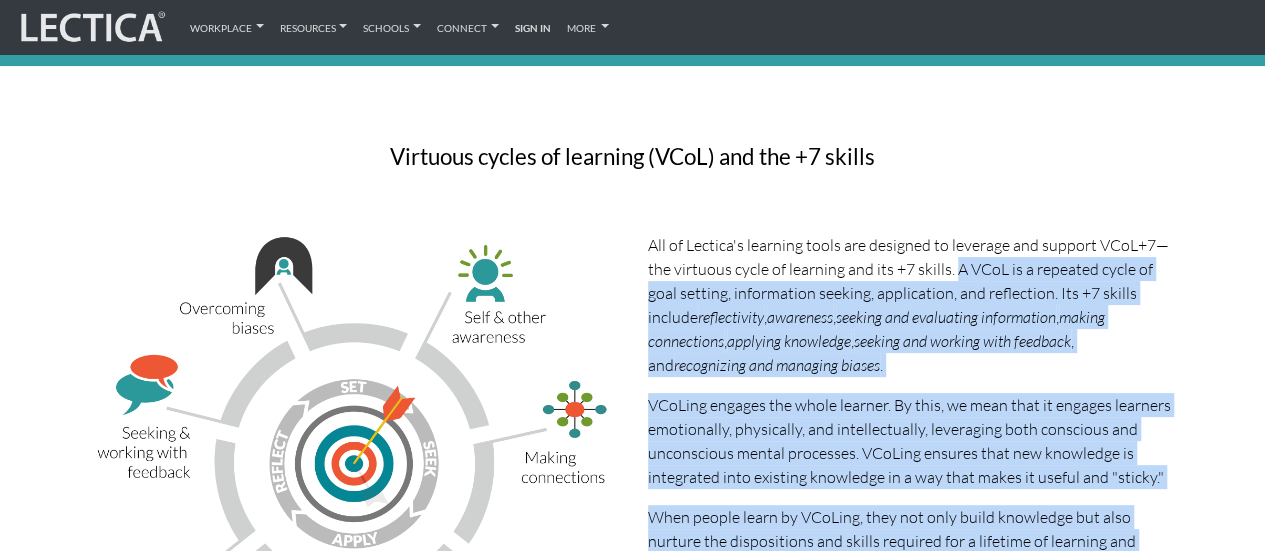 drag, startPoint x: 514, startPoint y: 361, endPoint x: 956, endPoint y: 272, distance: 450.87137 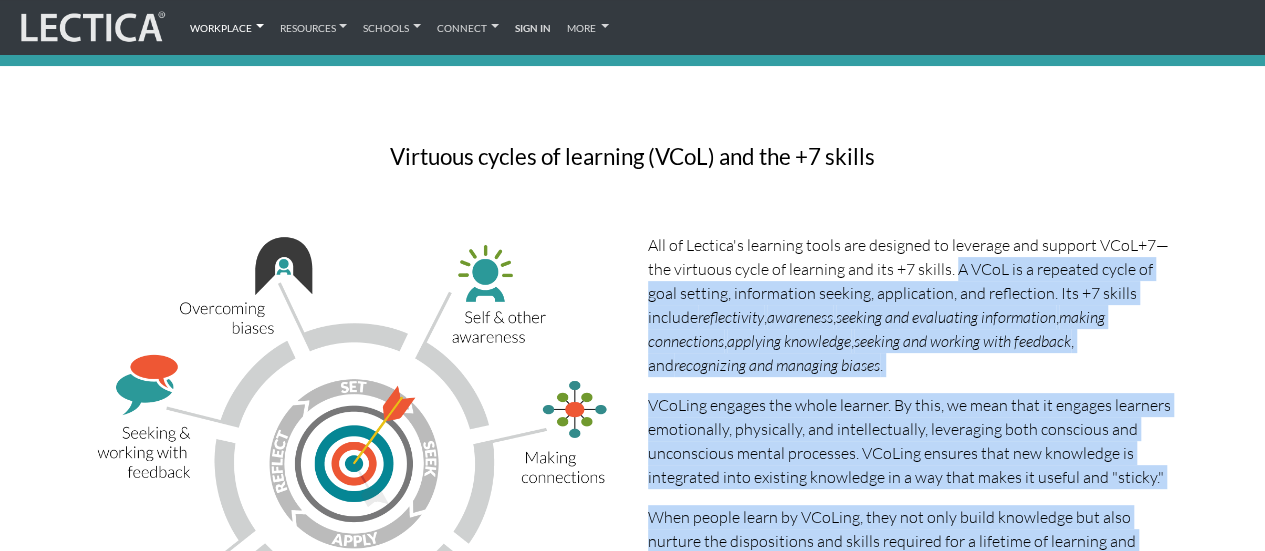 click on "Workplace" at bounding box center [227, 27] 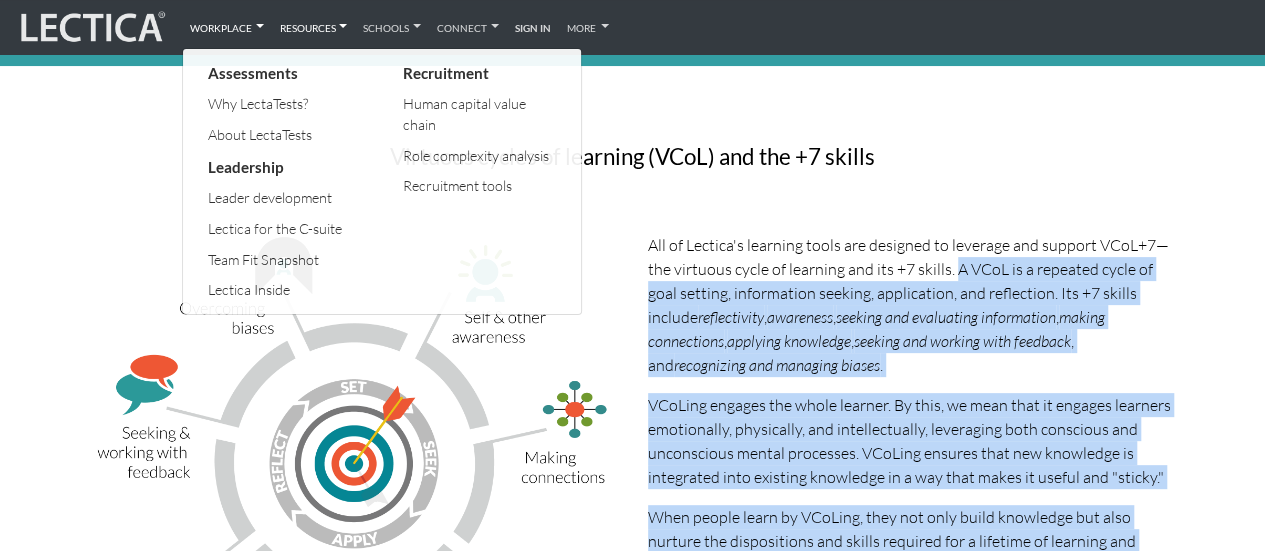 click on "Resources" at bounding box center [314, 27] 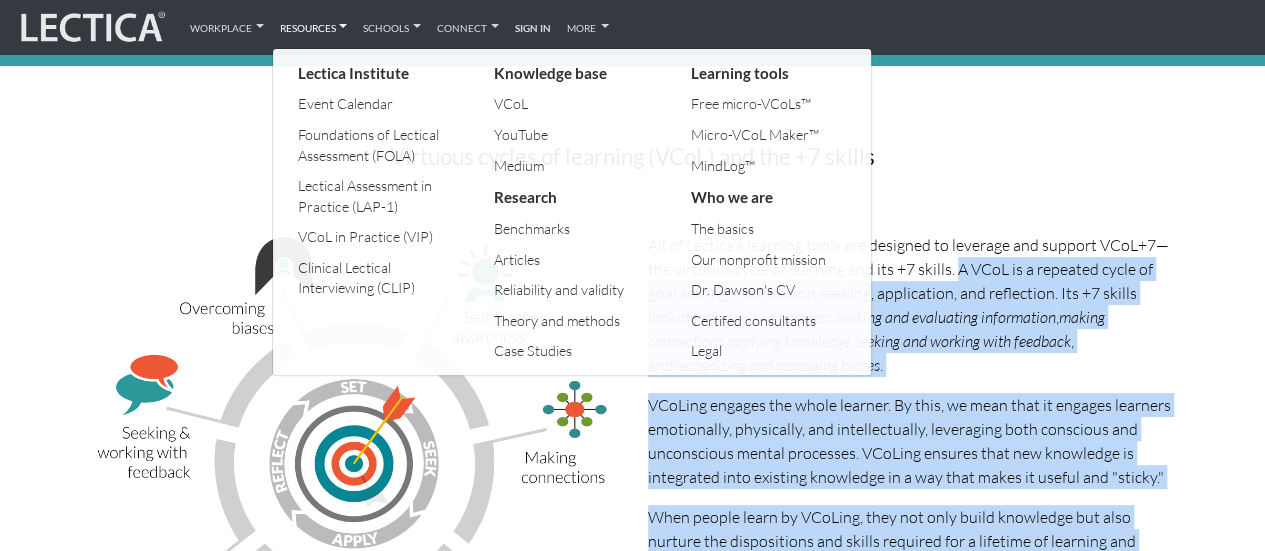 click on "Theory and methods" at bounding box center (572, 321) 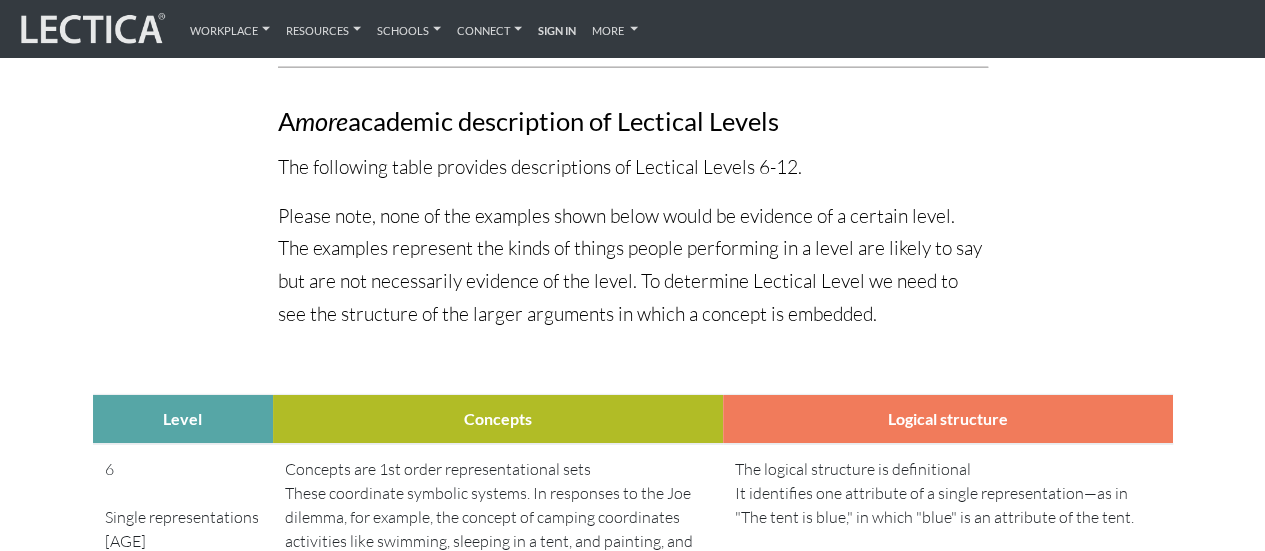 scroll, scrollTop: 2790, scrollLeft: 0, axis: vertical 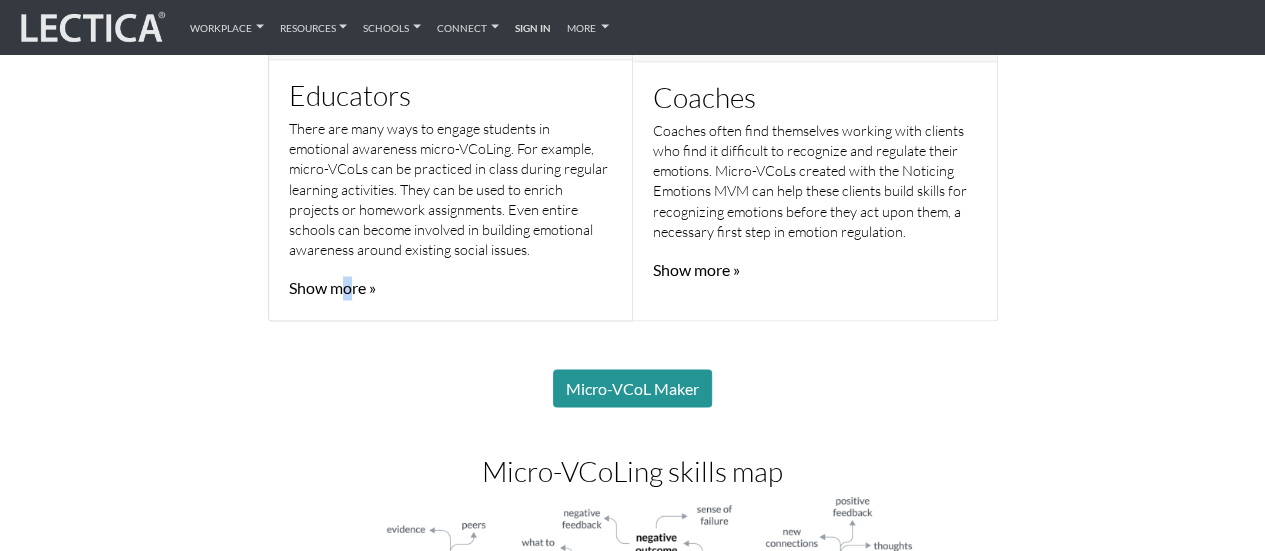 drag, startPoint x: 345, startPoint y: 299, endPoint x: 348, endPoint y: 289, distance: 10.440307 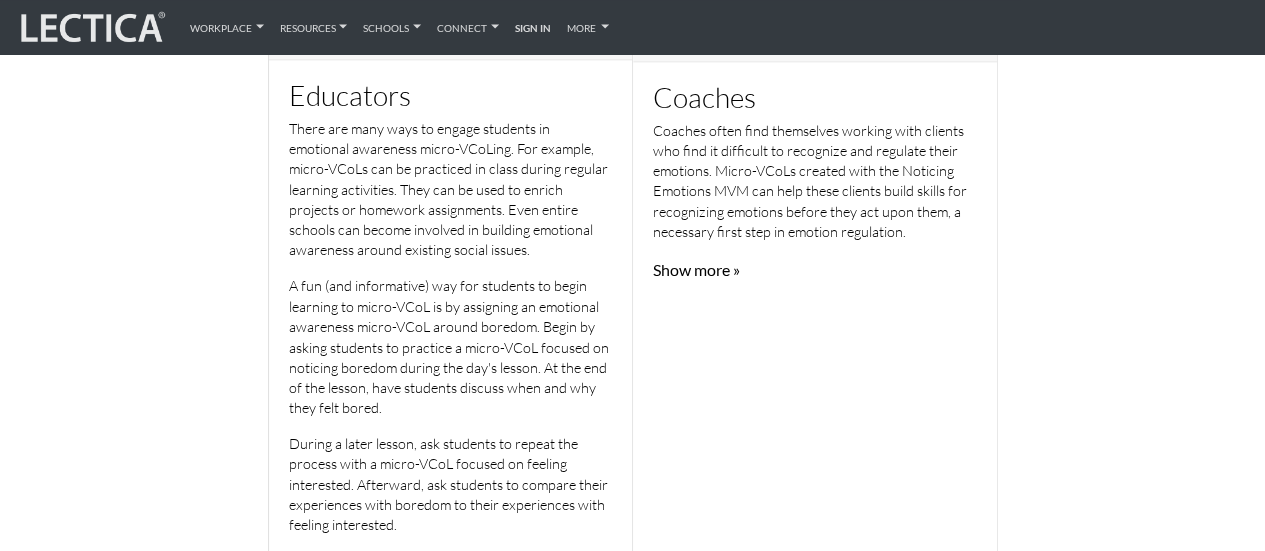click on "A fun (and informative) way for students to begin learning to micro-VCoL is by assigning an emotional awareness micro-VCoL around boredom. Begin by asking students to practice a micro-VCoL focused on noticing boredom during the day's lesson. At the end of the lesson, have students discuss when and why they felt bored." at bounding box center (451, 346) 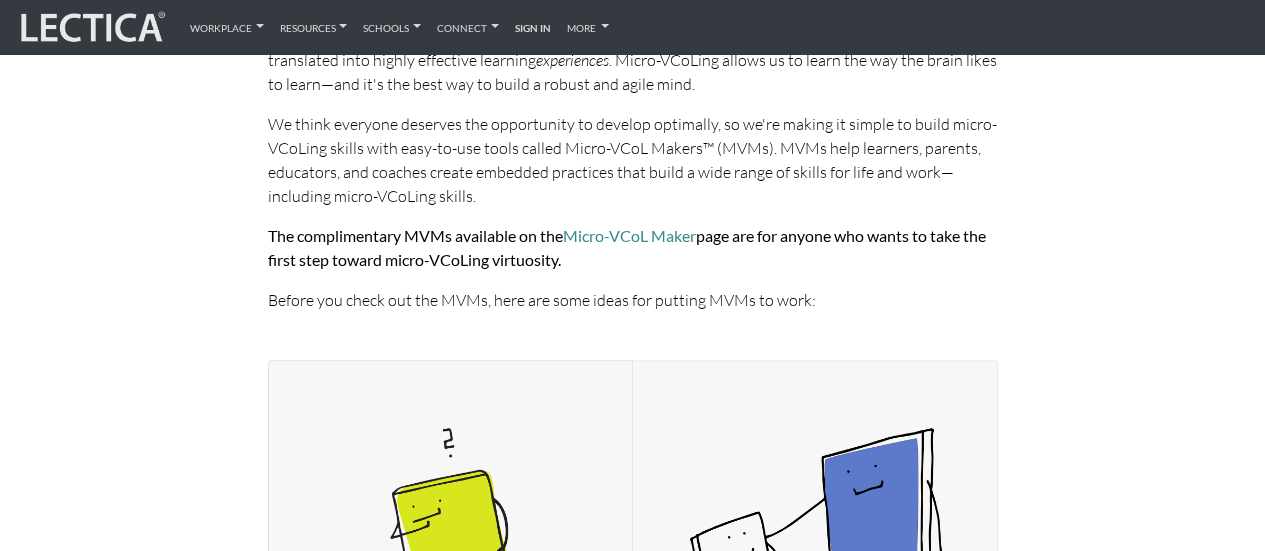 scroll, scrollTop: 0, scrollLeft: 0, axis: both 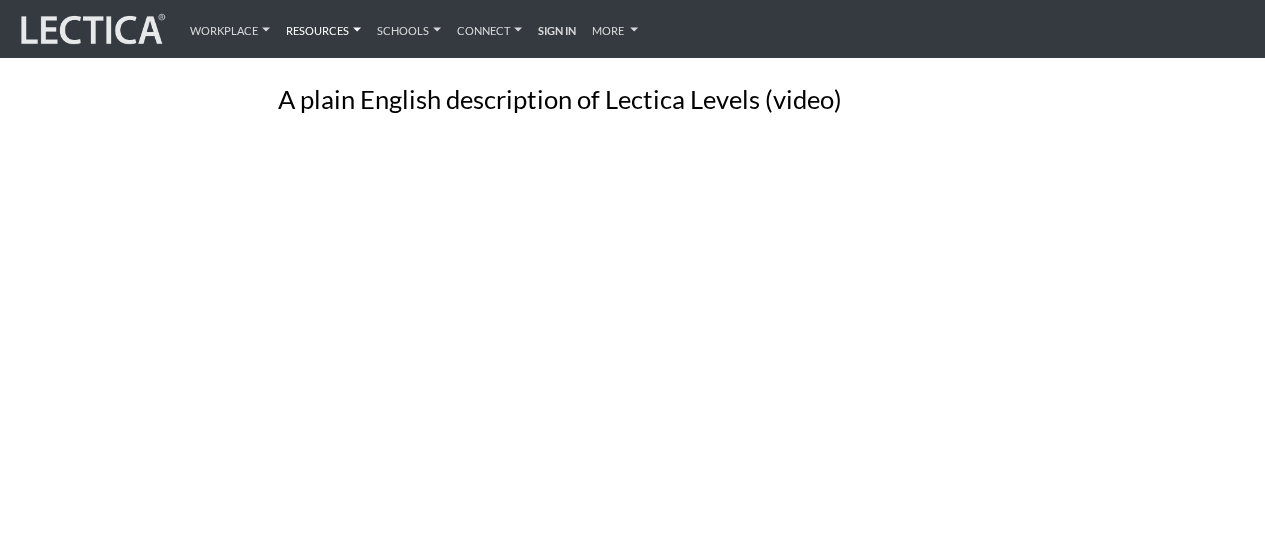 click on "Resources" at bounding box center [323, 28] 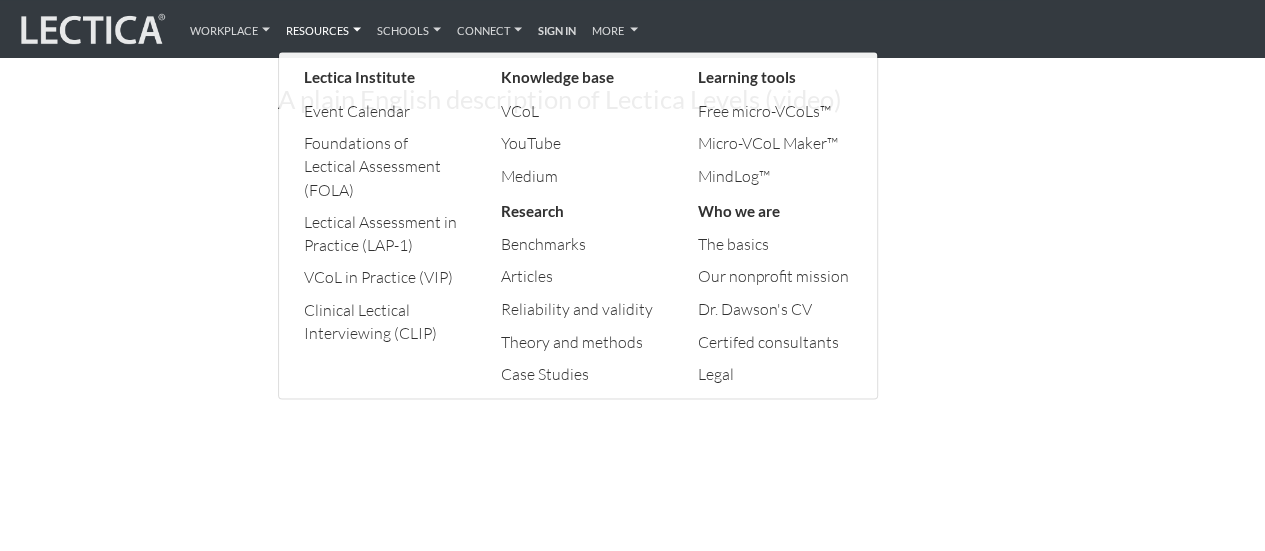 click on "VCoL" at bounding box center [579, 111] 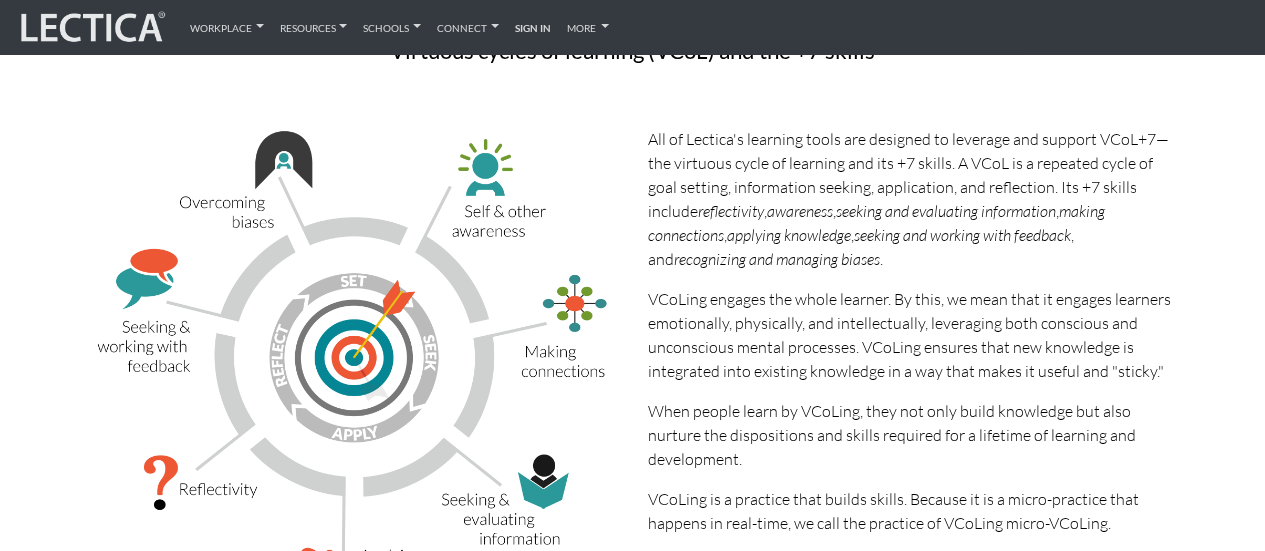 scroll, scrollTop: 262, scrollLeft: 0, axis: vertical 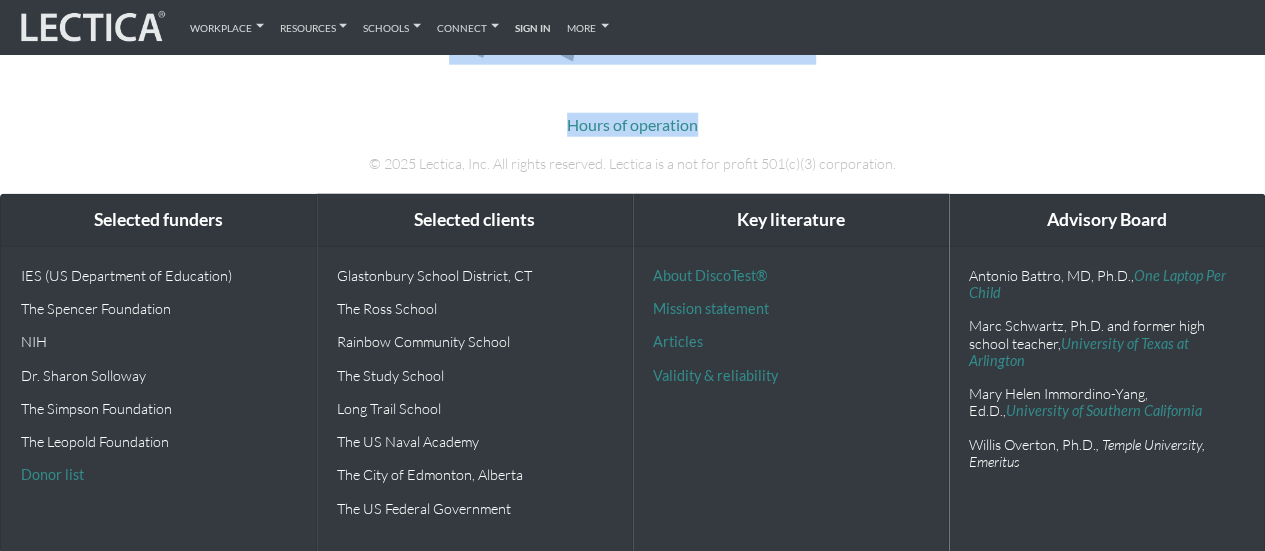 drag, startPoint x: 942, startPoint y: 163, endPoint x: 774, endPoint y: 75, distance: 189.65231 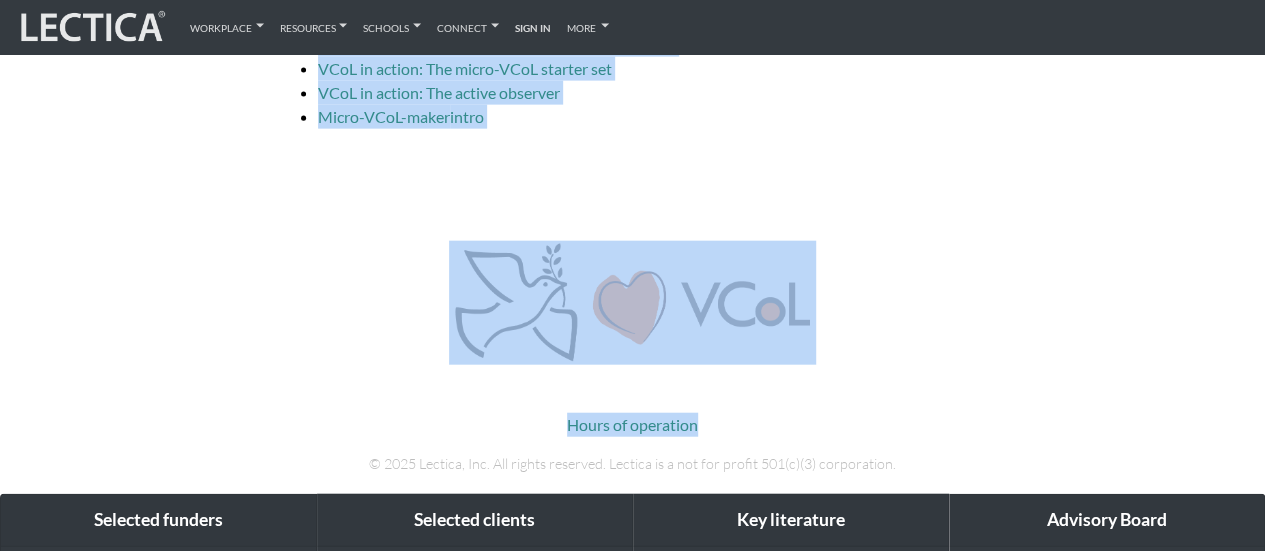 scroll, scrollTop: 6048, scrollLeft: 0, axis: vertical 